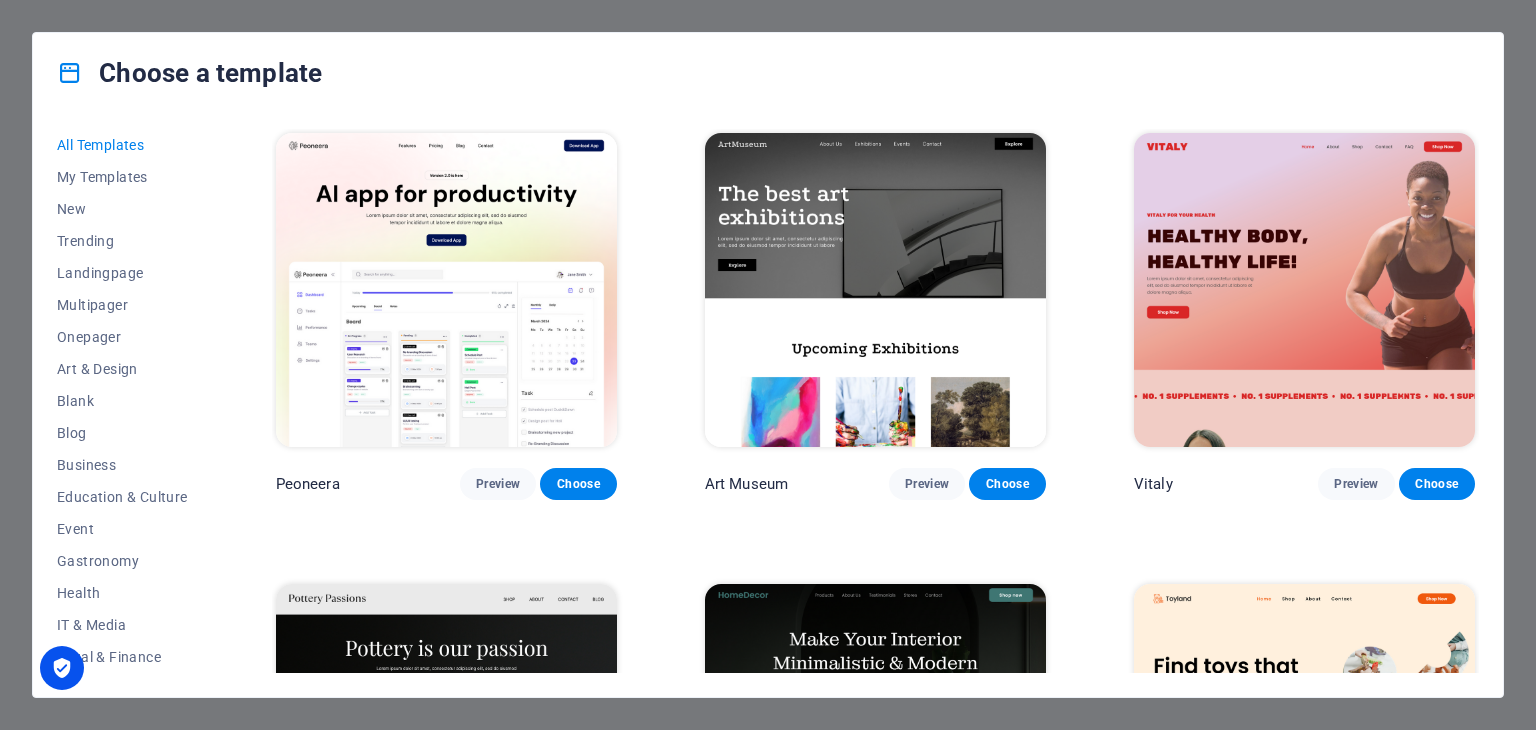 scroll, scrollTop: 0, scrollLeft: 0, axis: both 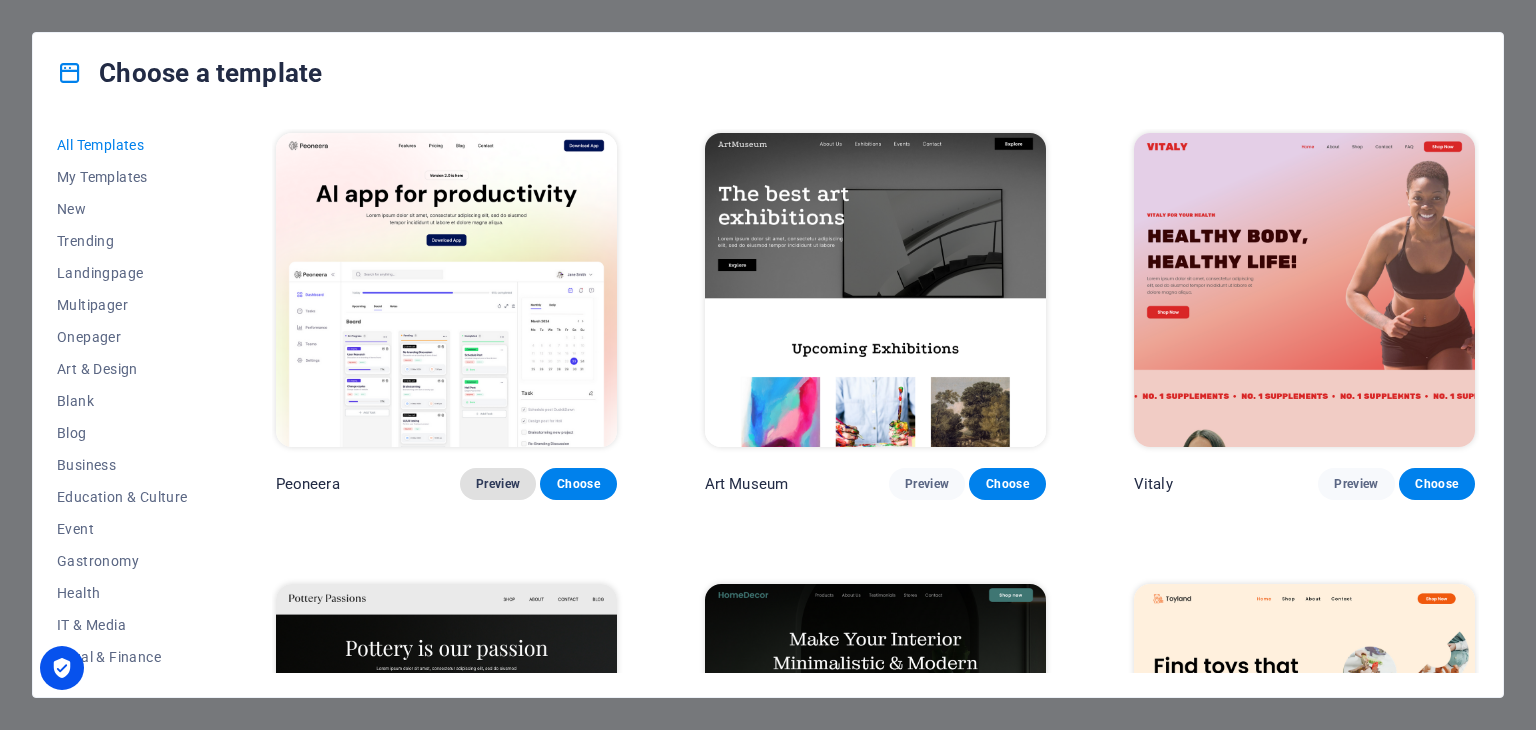 click on "Preview" at bounding box center (498, 484) 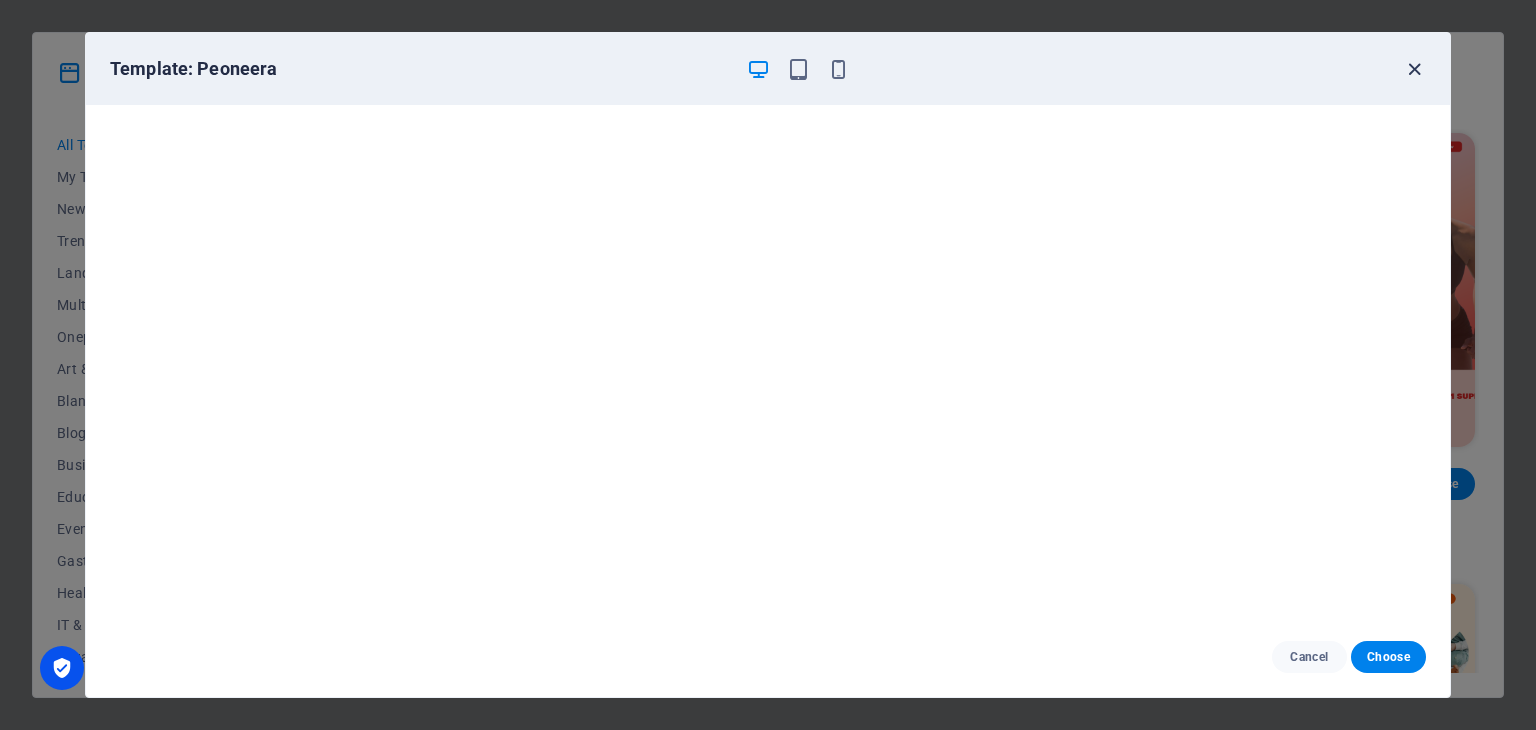 click at bounding box center [1414, 69] 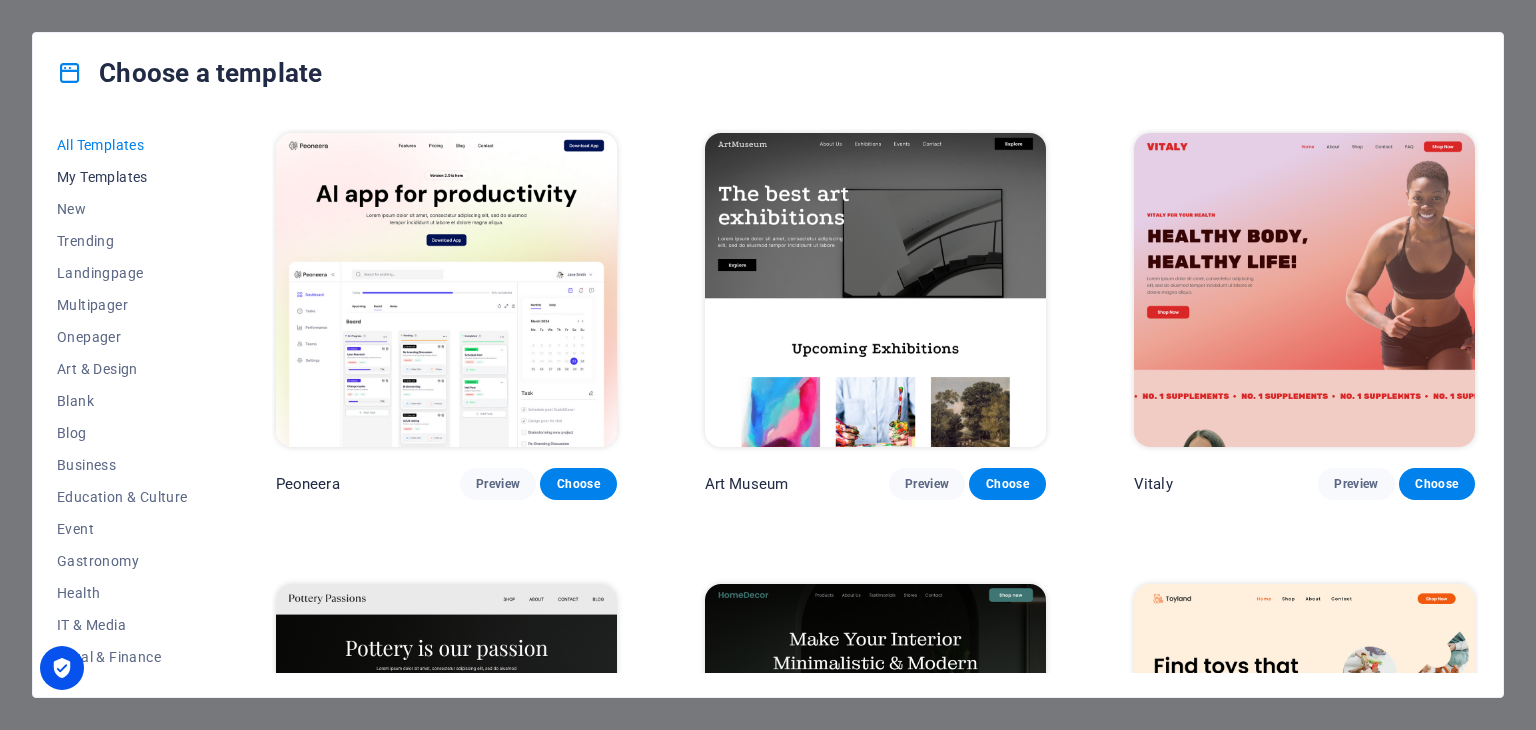 click on "My Templates" at bounding box center (122, 177) 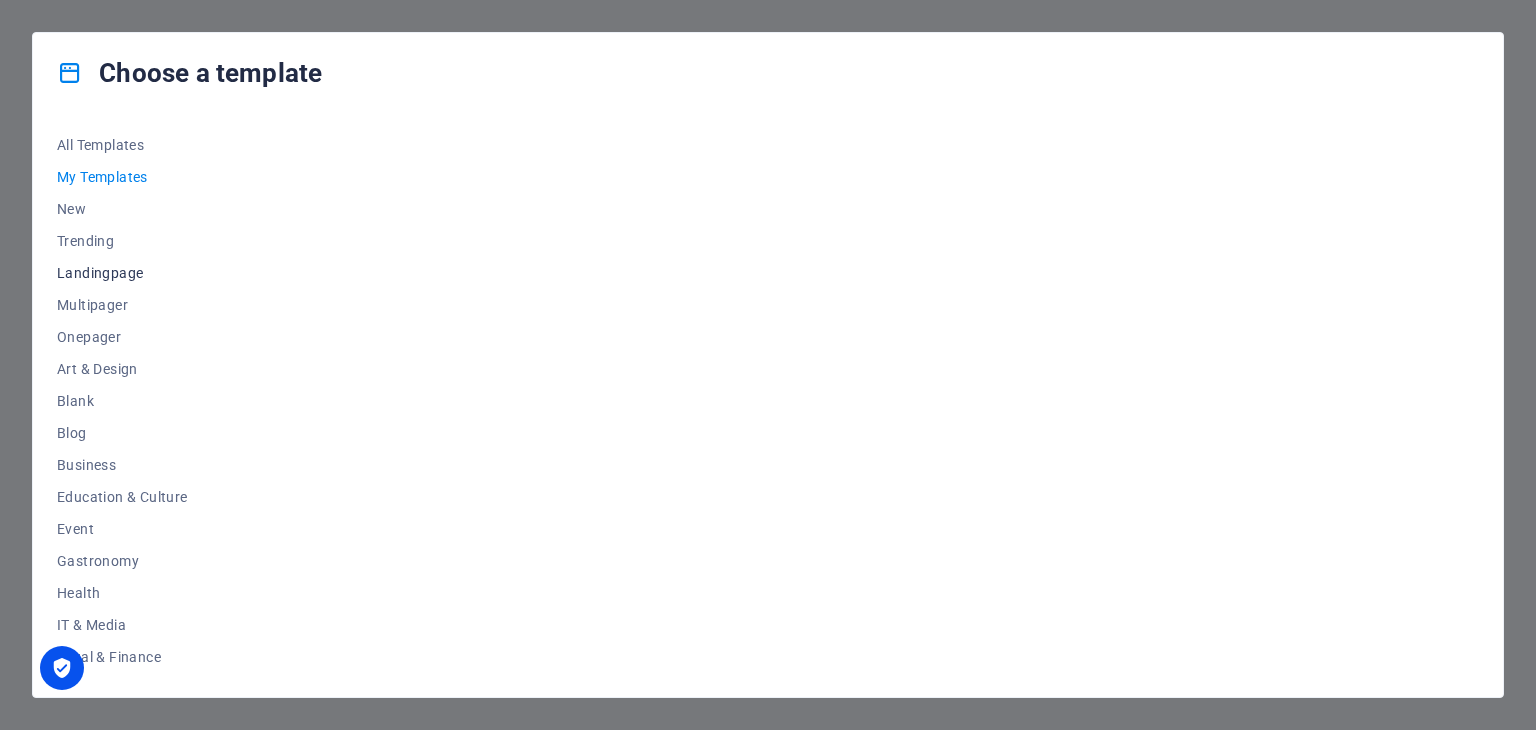 click on "Landingpage" at bounding box center [122, 273] 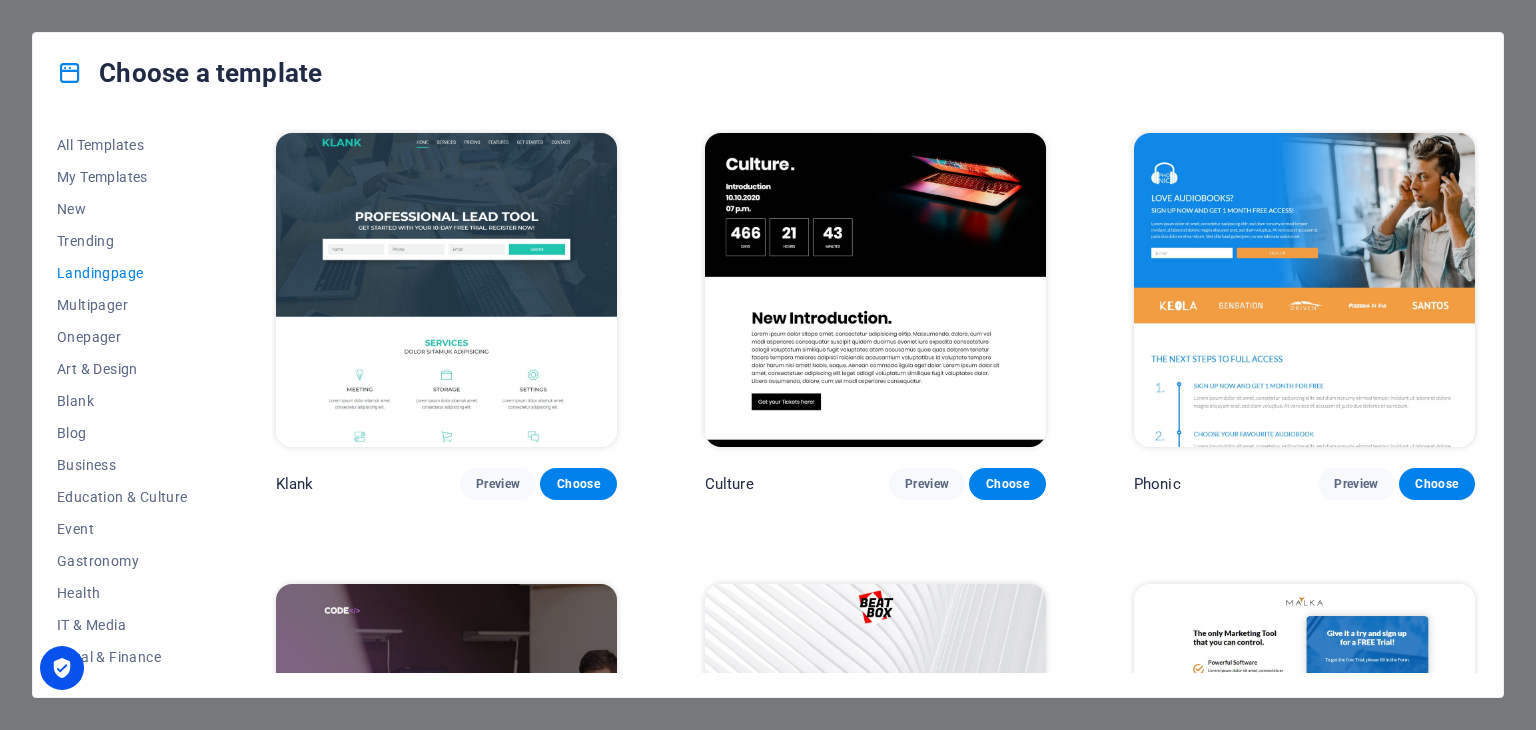 click on "Landingpage" at bounding box center (122, 273) 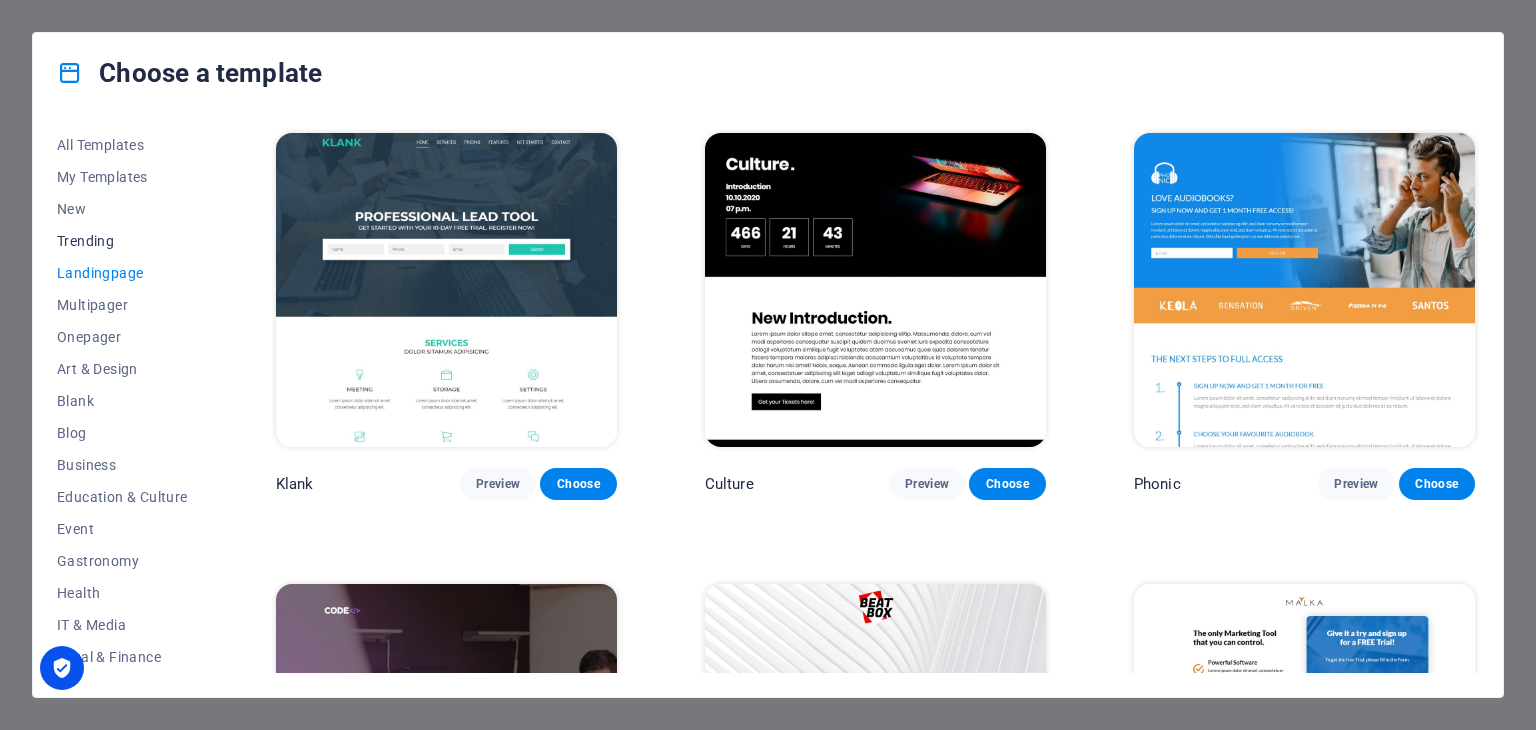 click on "Trending" at bounding box center [122, 241] 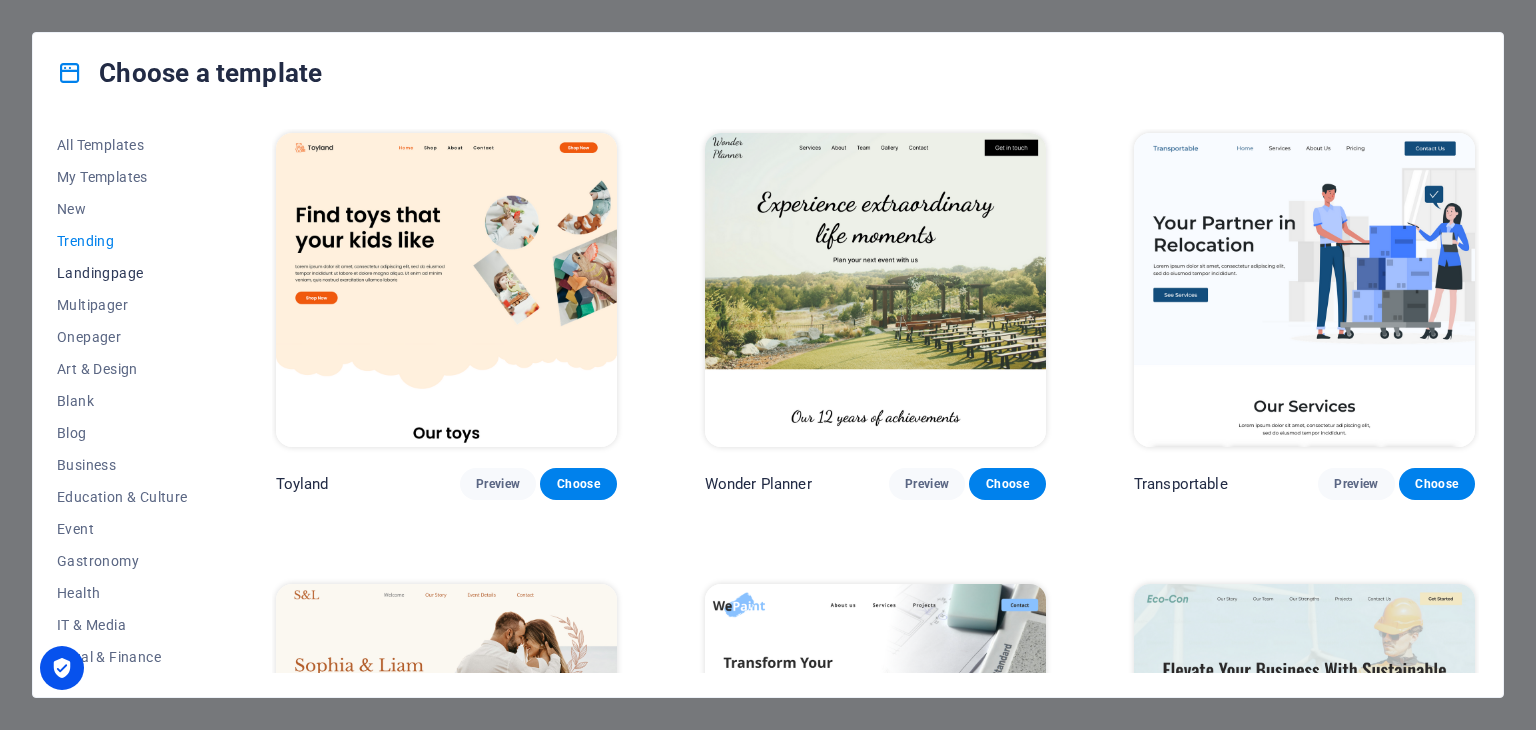click on "Landingpage" at bounding box center [122, 273] 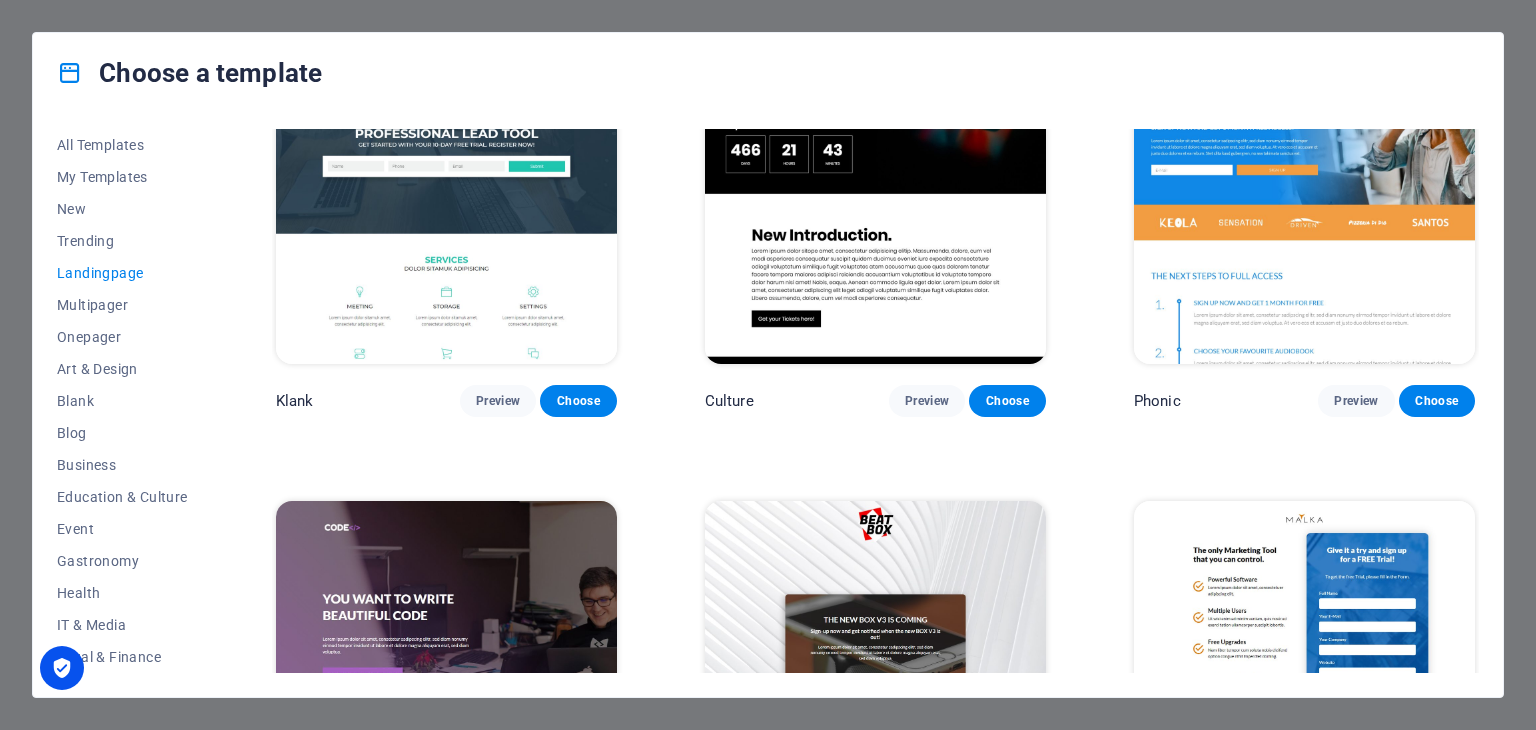scroll, scrollTop: 0, scrollLeft: 0, axis: both 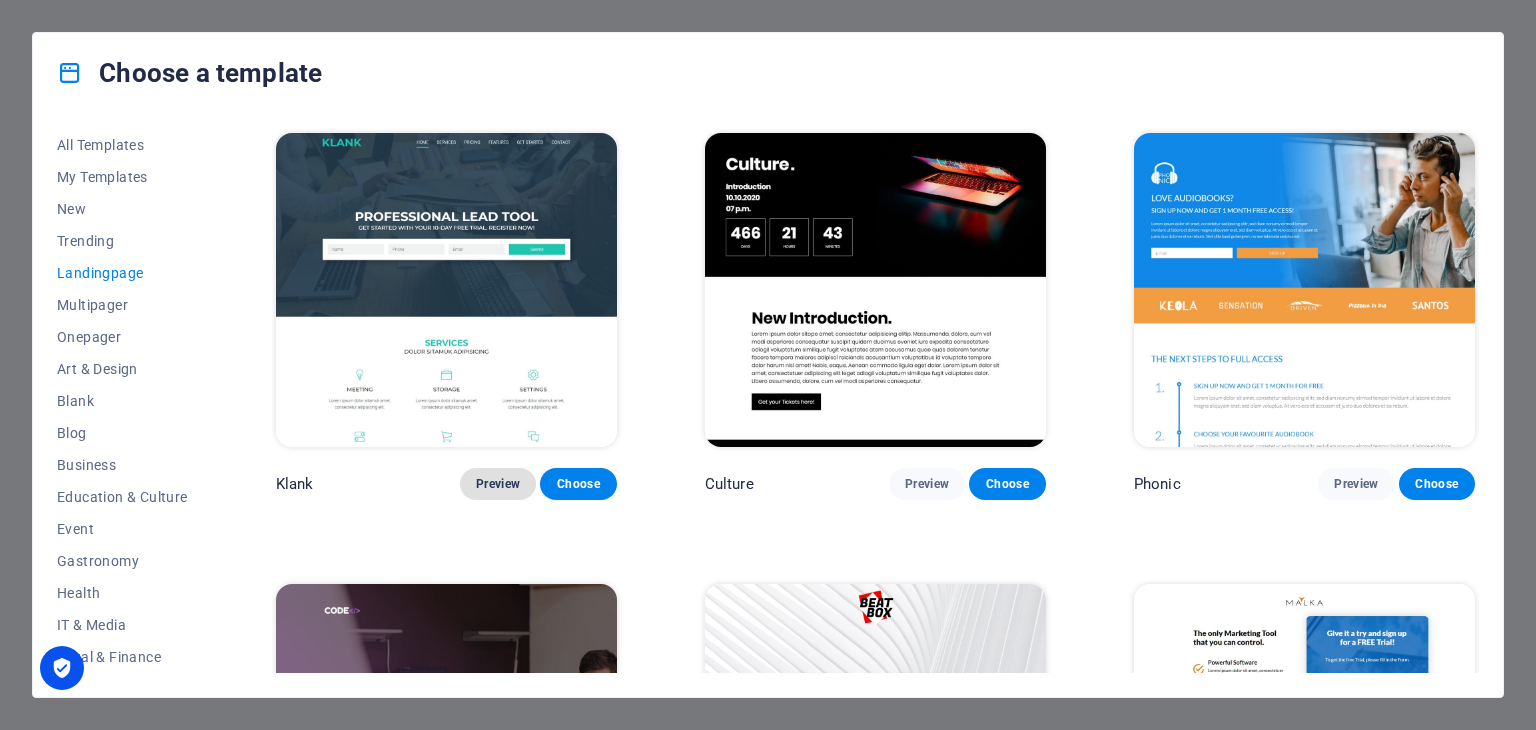 click on "Preview" at bounding box center [498, 484] 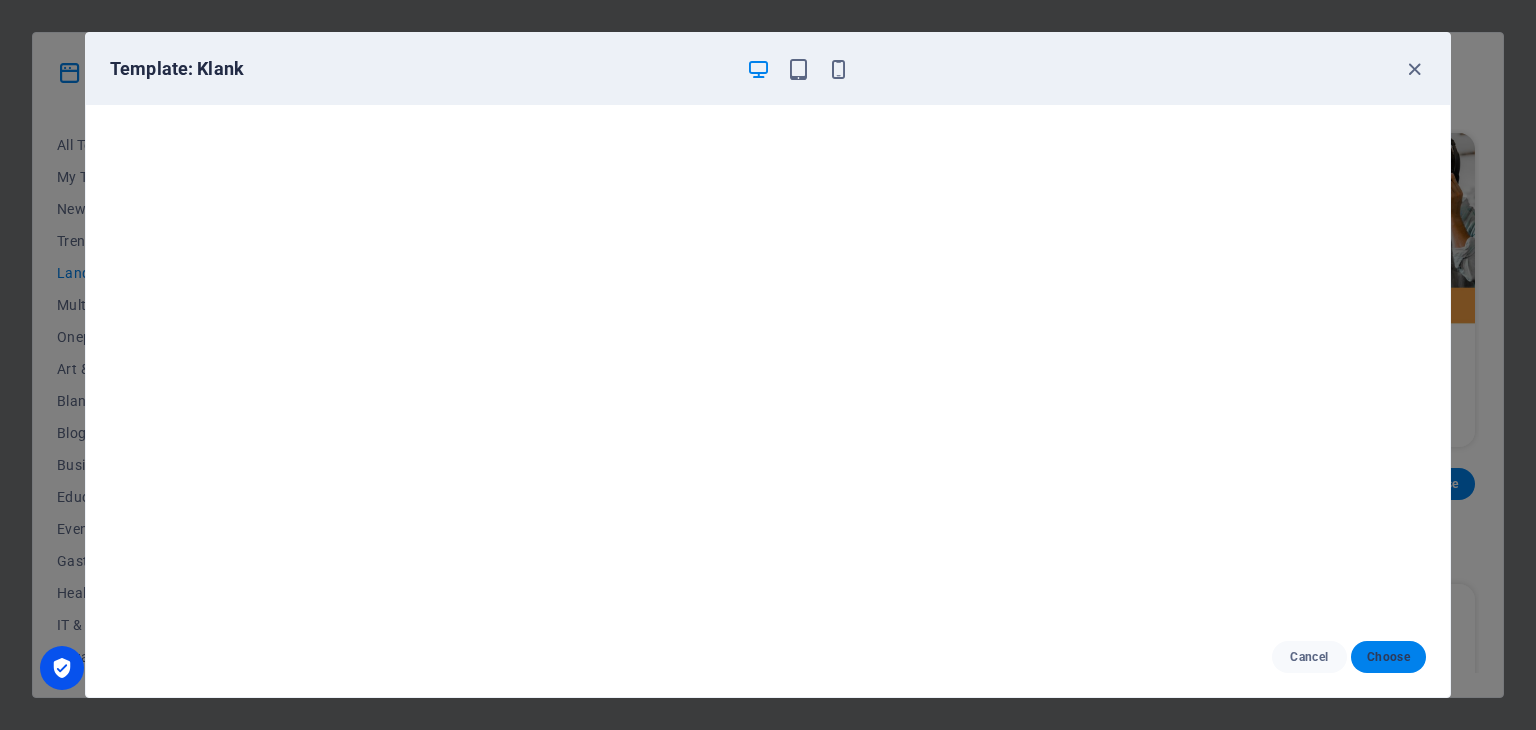 click on "Choose" at bounding box center (1388, 657) 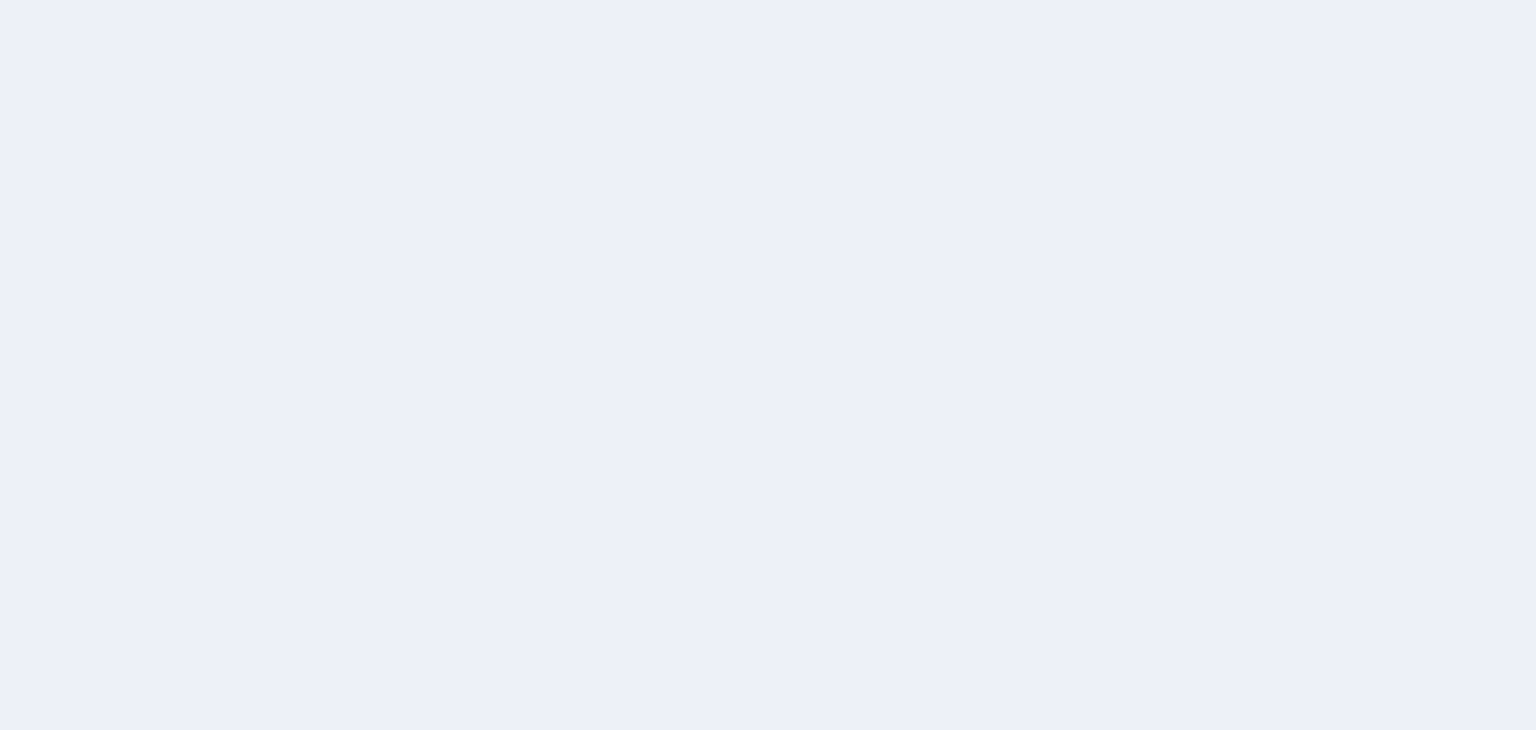 scroll, scrollTop: 0, scrollLeft: 0, axis: both 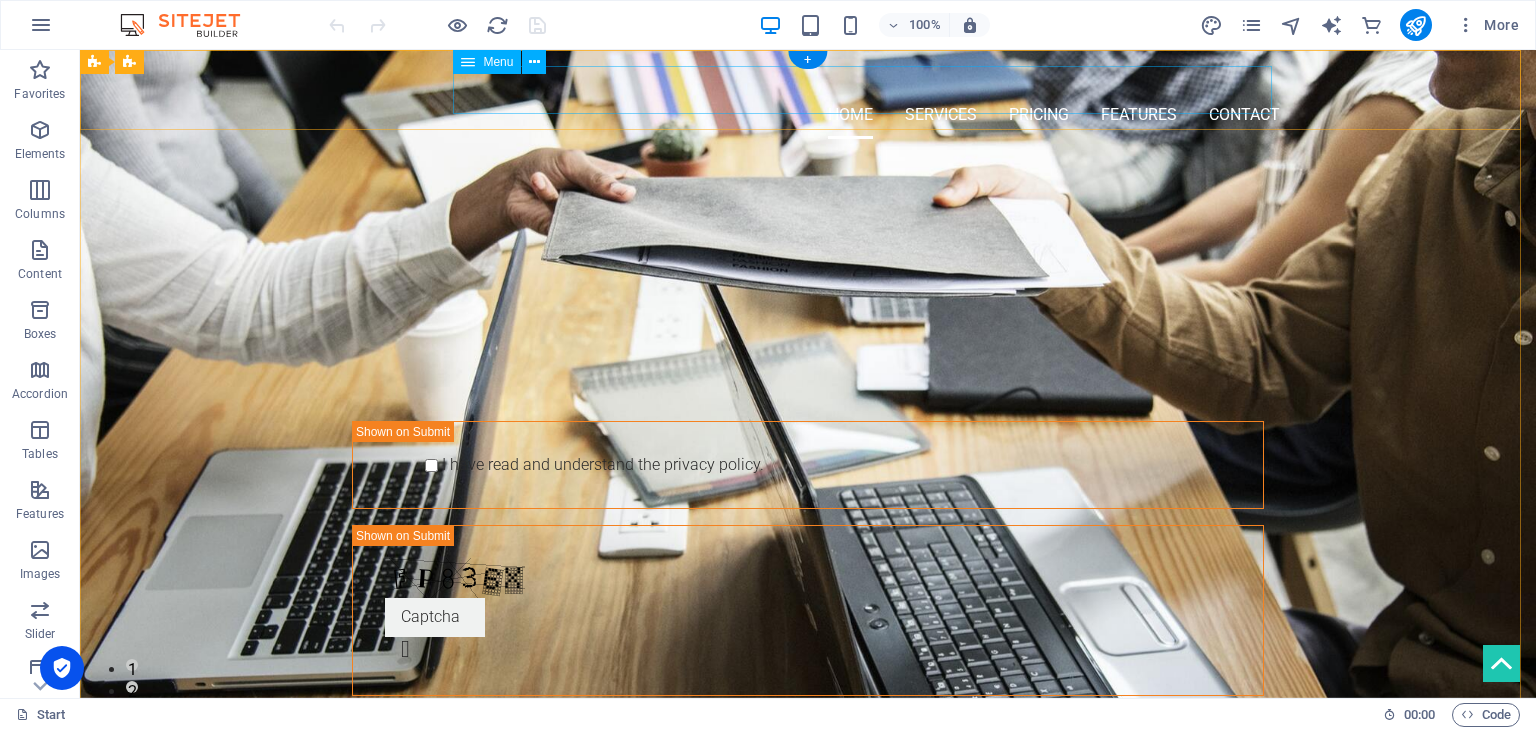 click on "Home Services Pricing Features Contact" at bounding box center (808, 115) 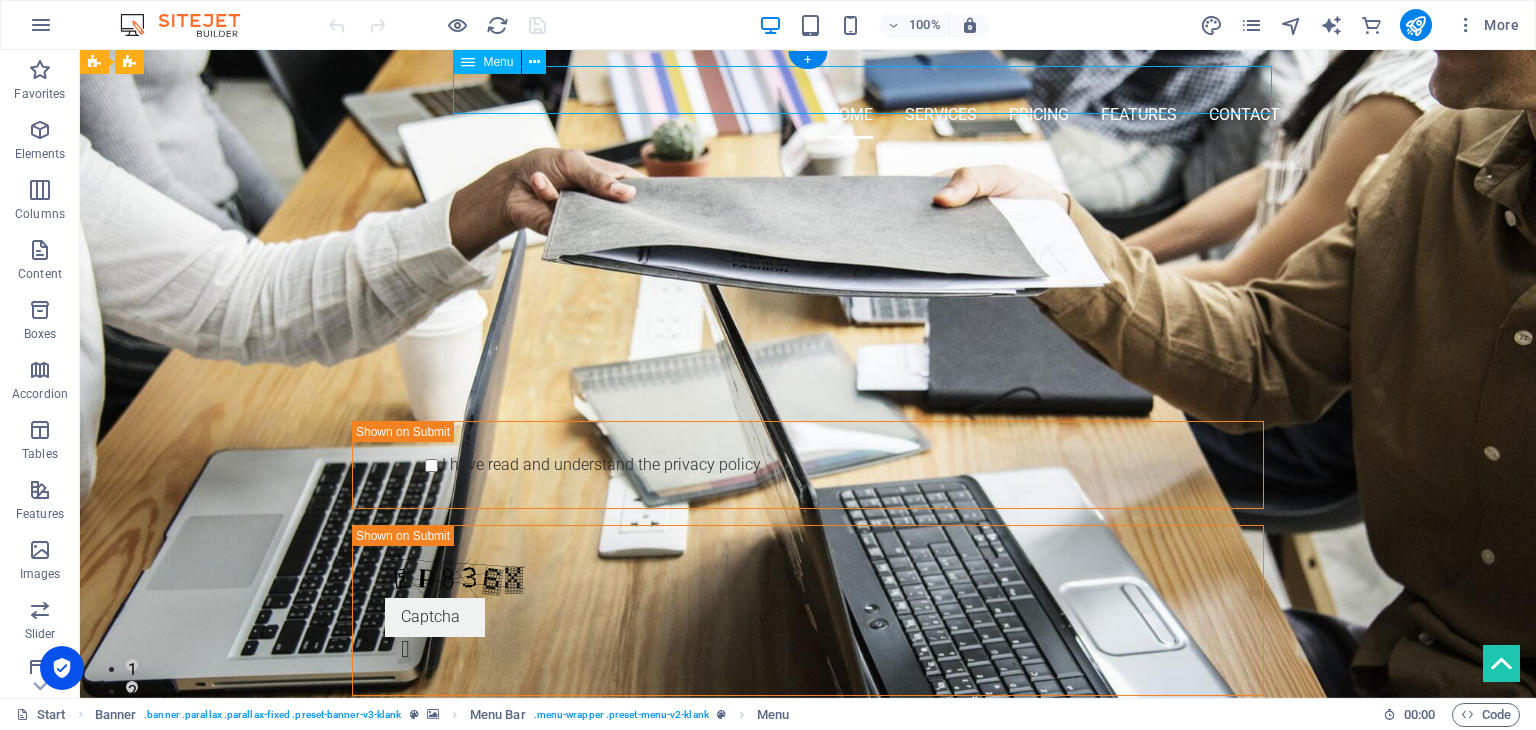 click on "Home Services Pricing Features Contact" at bounding box center [808, 115] 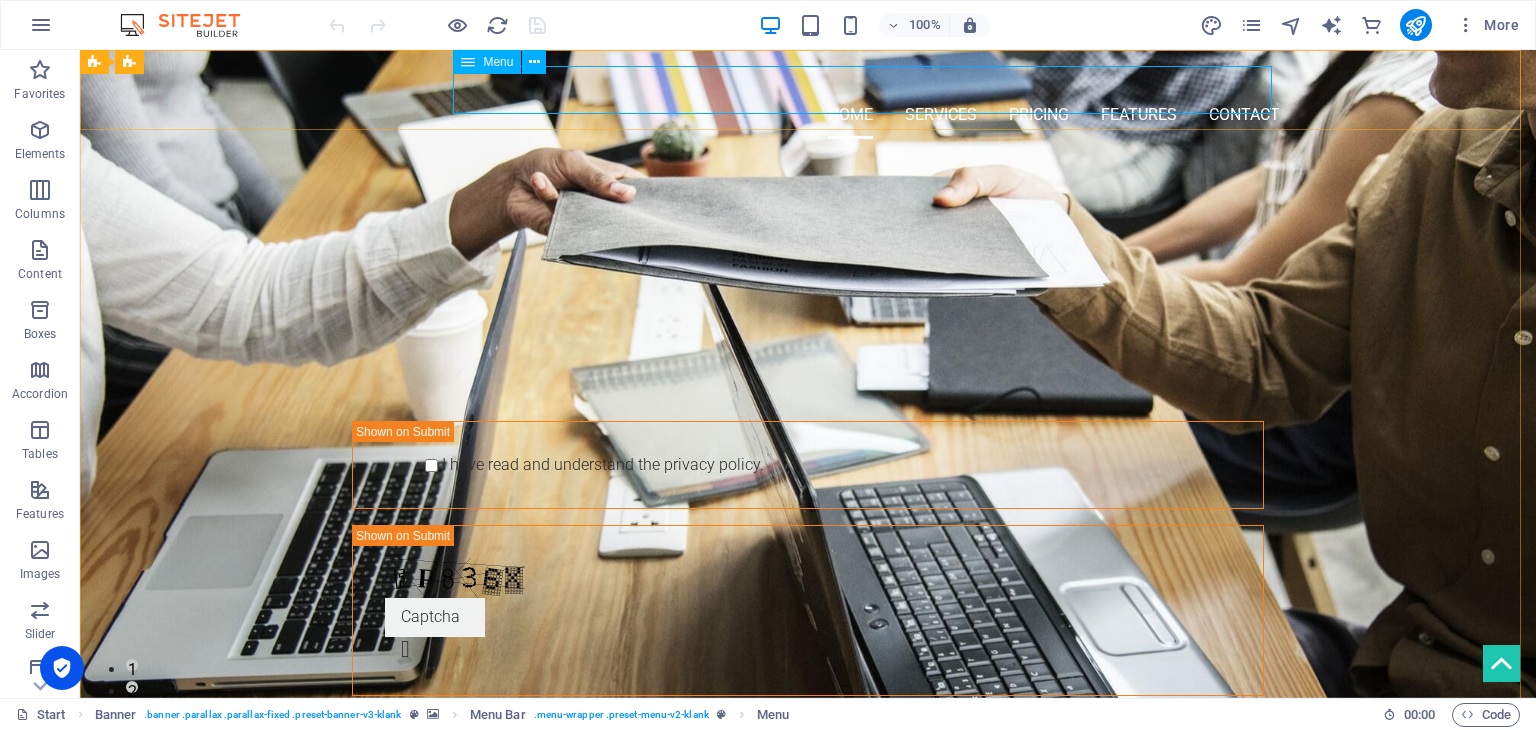 click at bounding box center [468, 62] 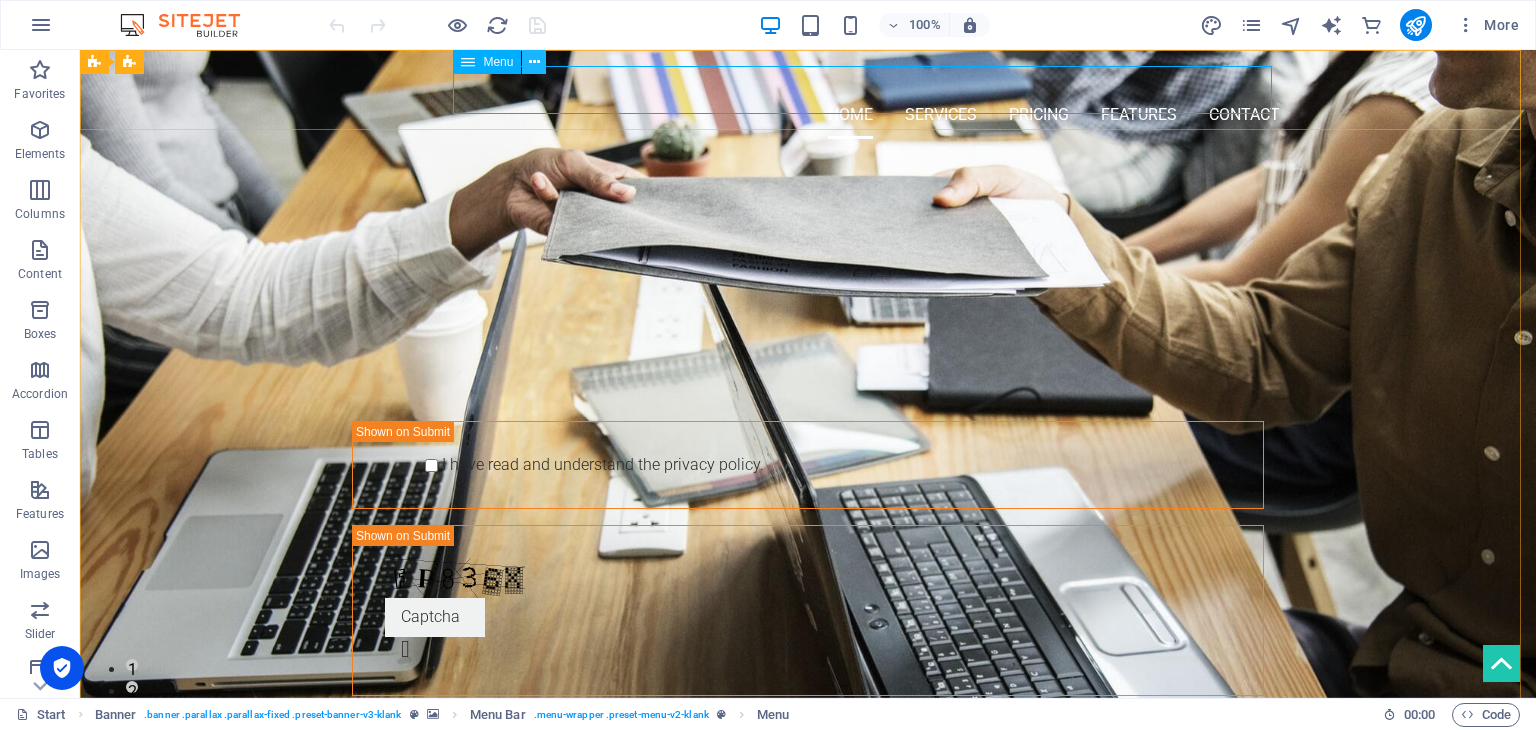 click at bounding box center [534, 62] 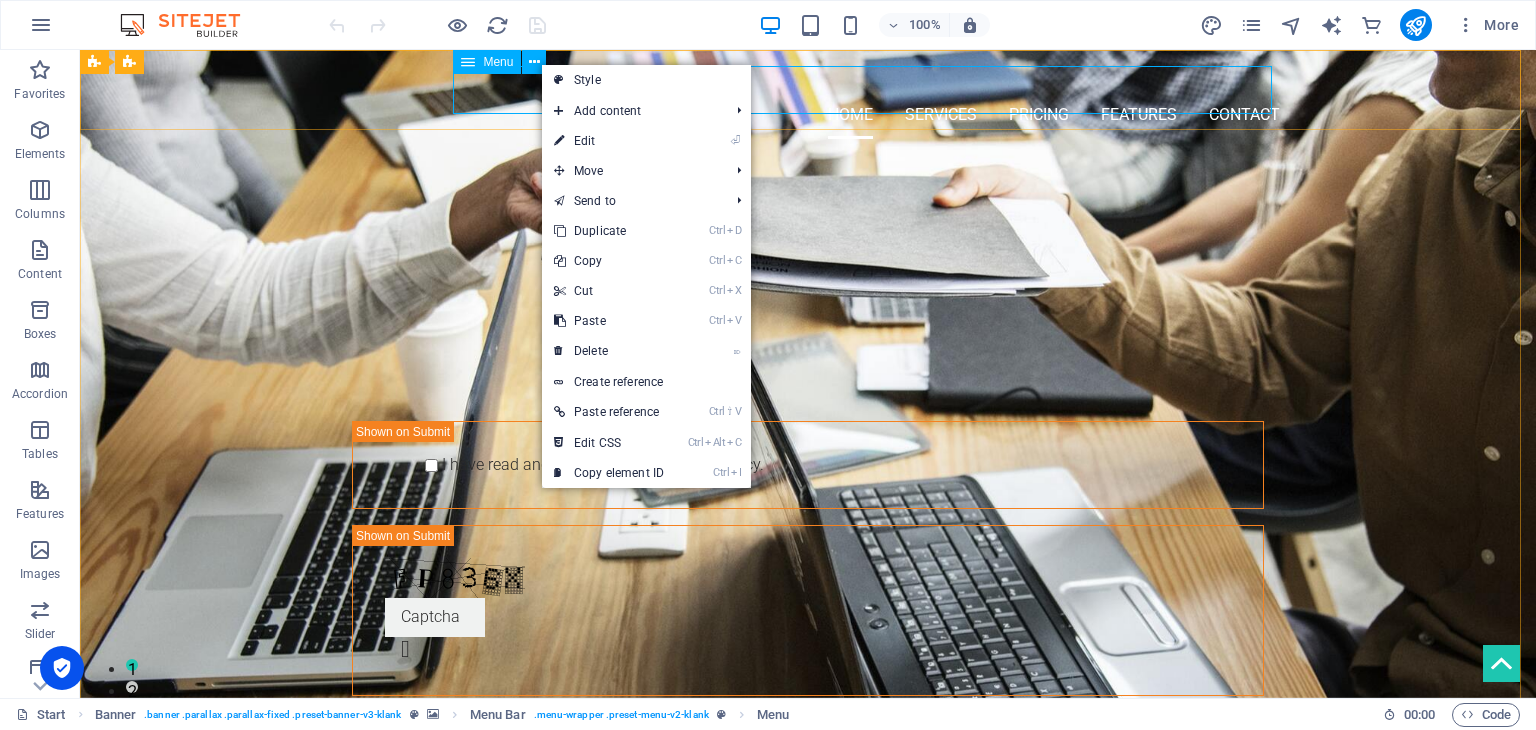 drag, startPoint x: 452, startPoint y: 53, endPoint x: 478, endPoint y: 66, distance: 29.068884 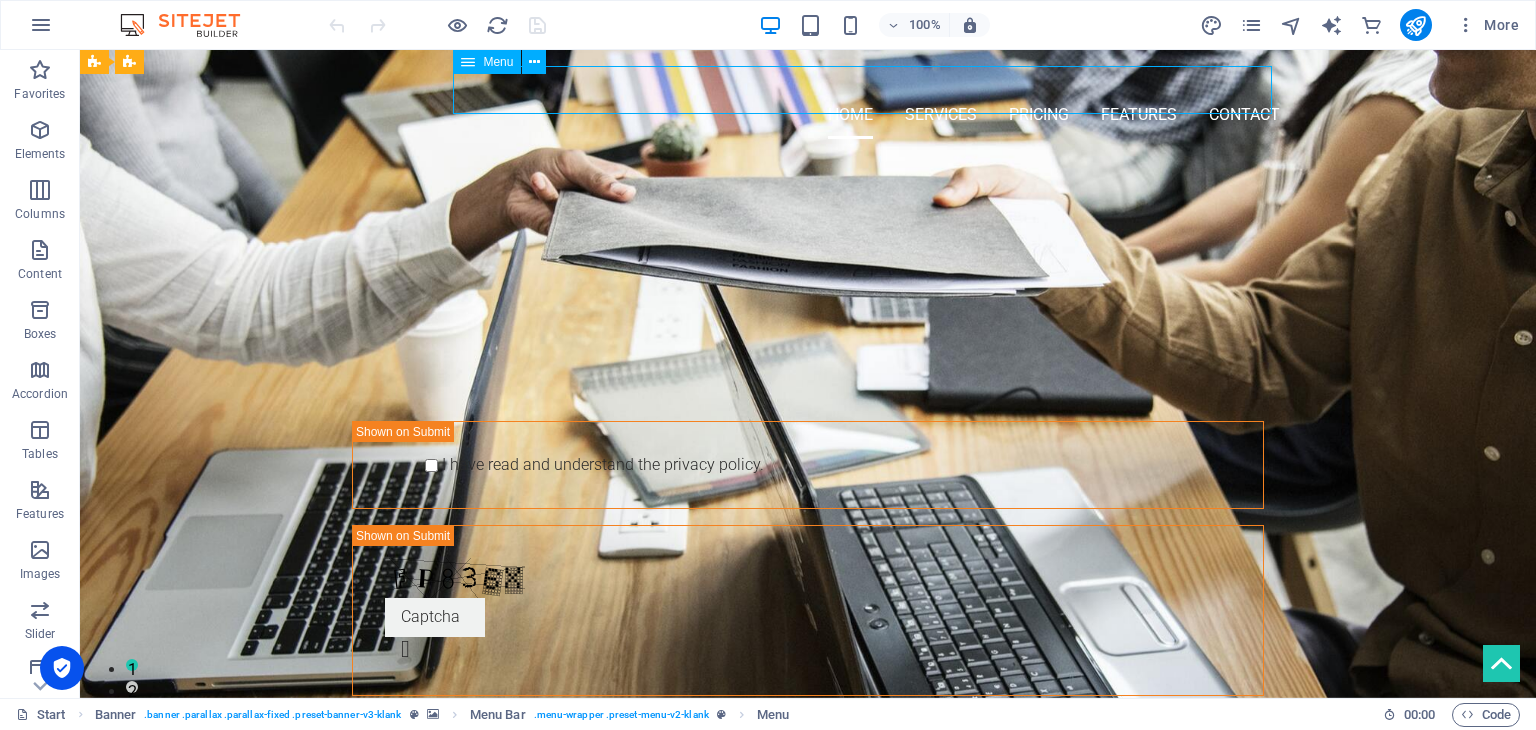 click on "Menu" at bounding box center (487, 62) 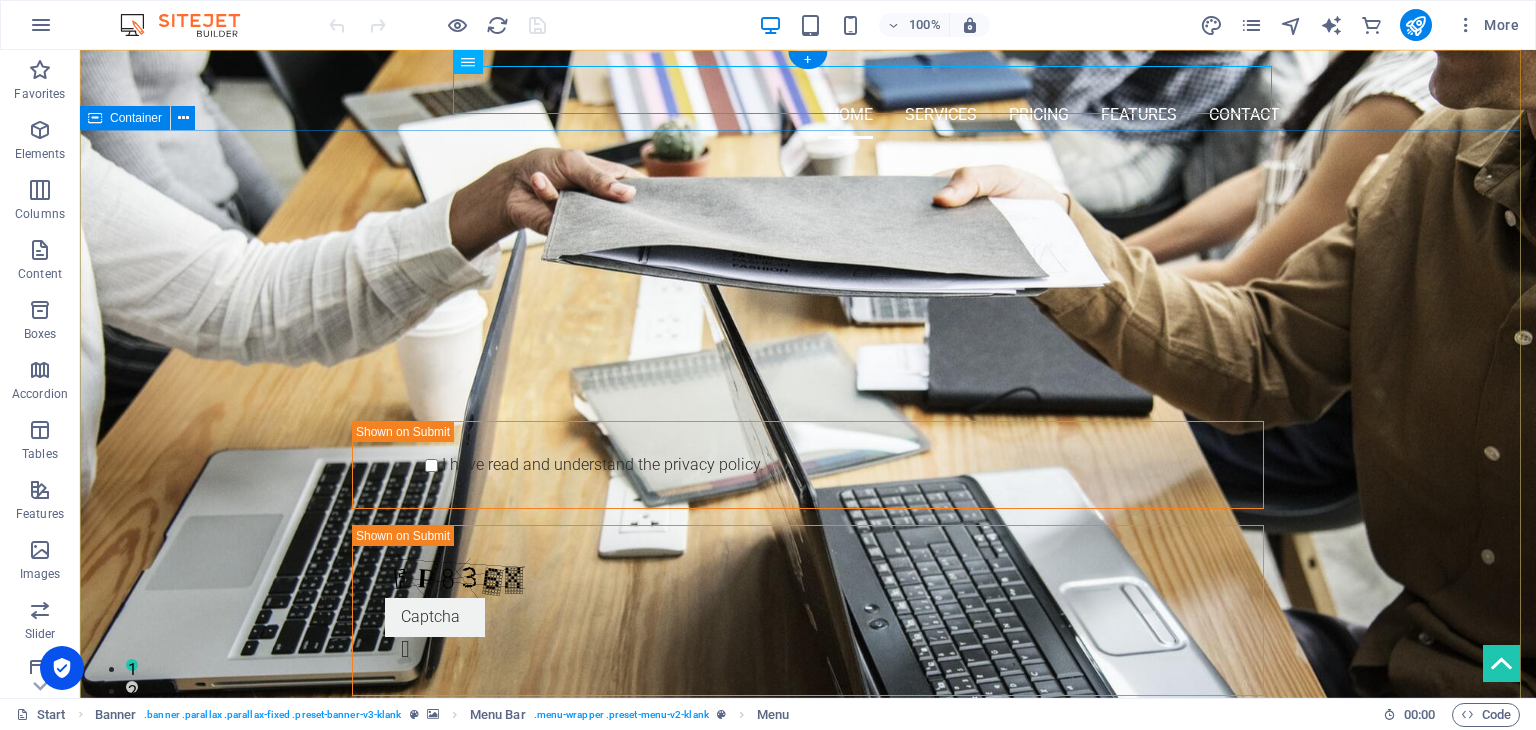 click on "PROFESSIONAL LEAD TOOL GET STARTED WITH YOUR 10-DAY FREE TRIAL. REGISTER NOW! Submit   I have read and understand the privacy policy. Nicht lesbar? Neu generieren" at bounding box center (808, 474) 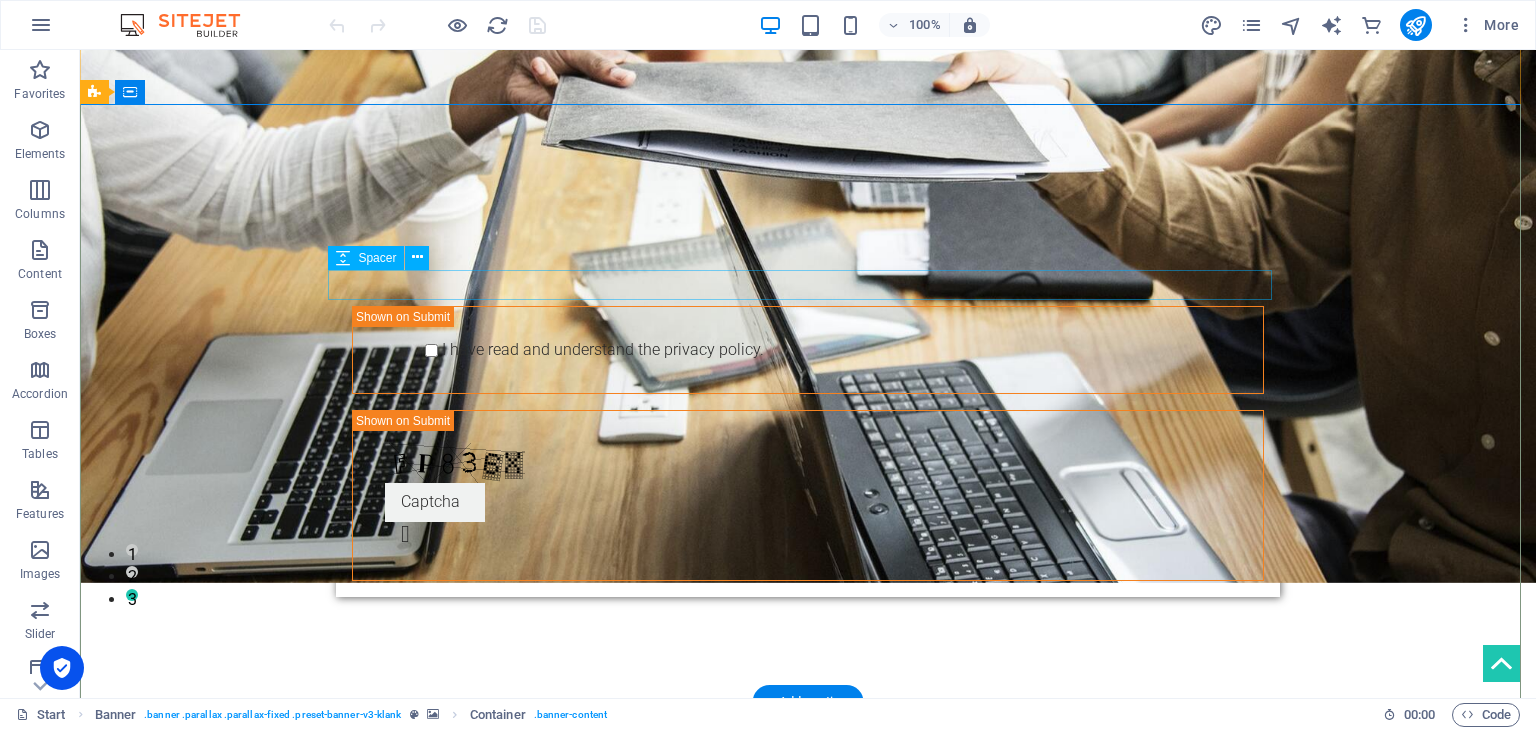 scroll, scrollTop: 0, scrollLeft: 0, axis: both 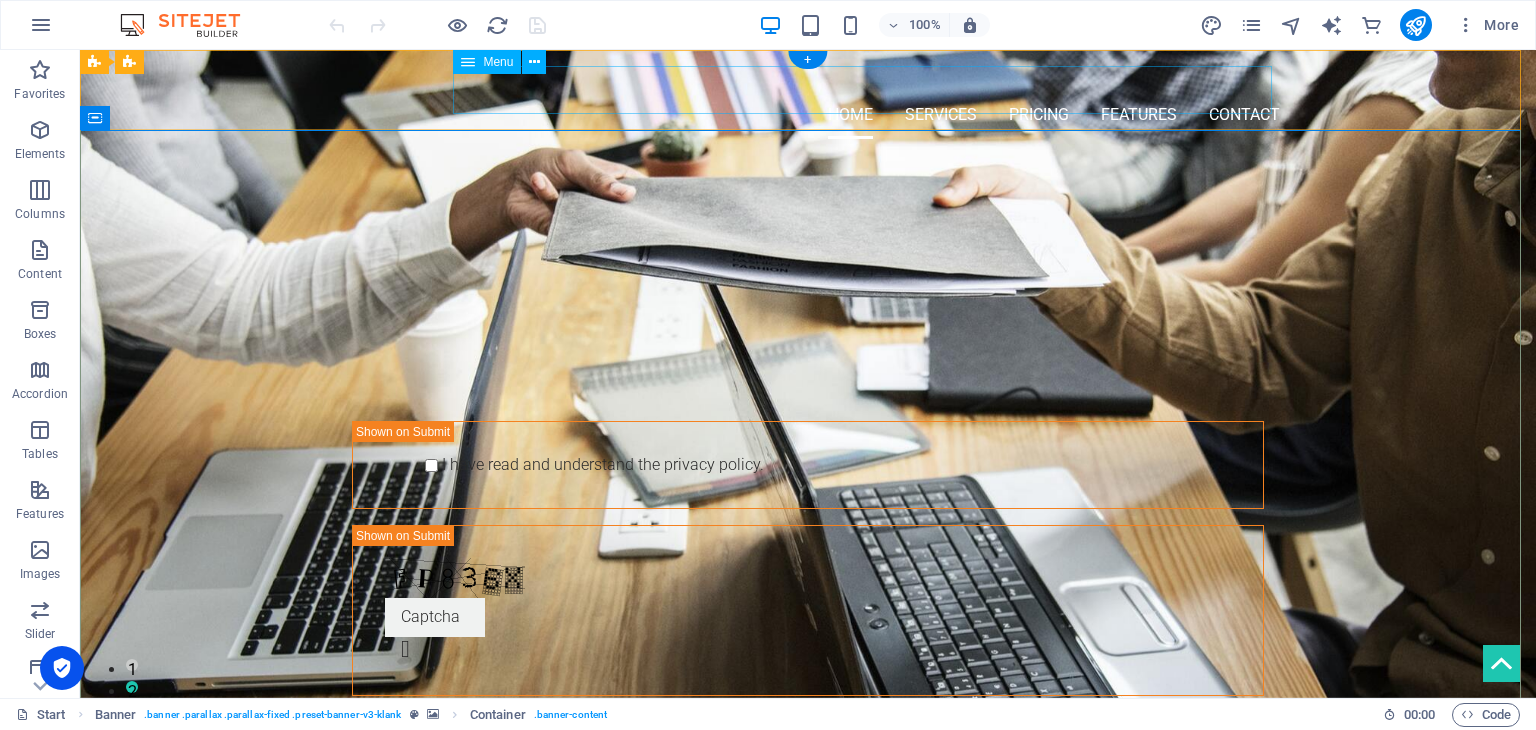 click on "Home Services Pricing Features Contact" at bounding box center (808, 115) 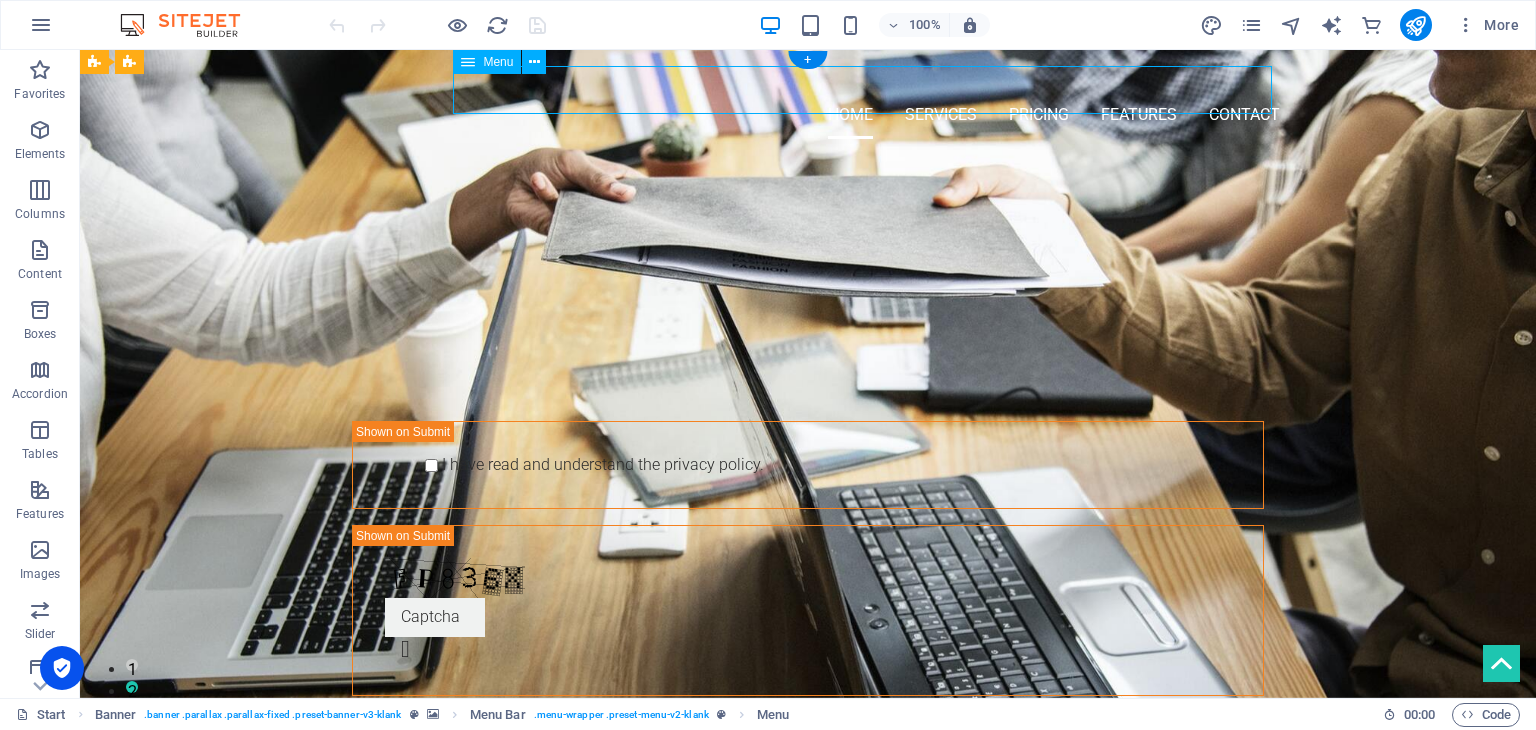 click on "Home Services Pricing Features Contact" at bounding box center (808, 115) 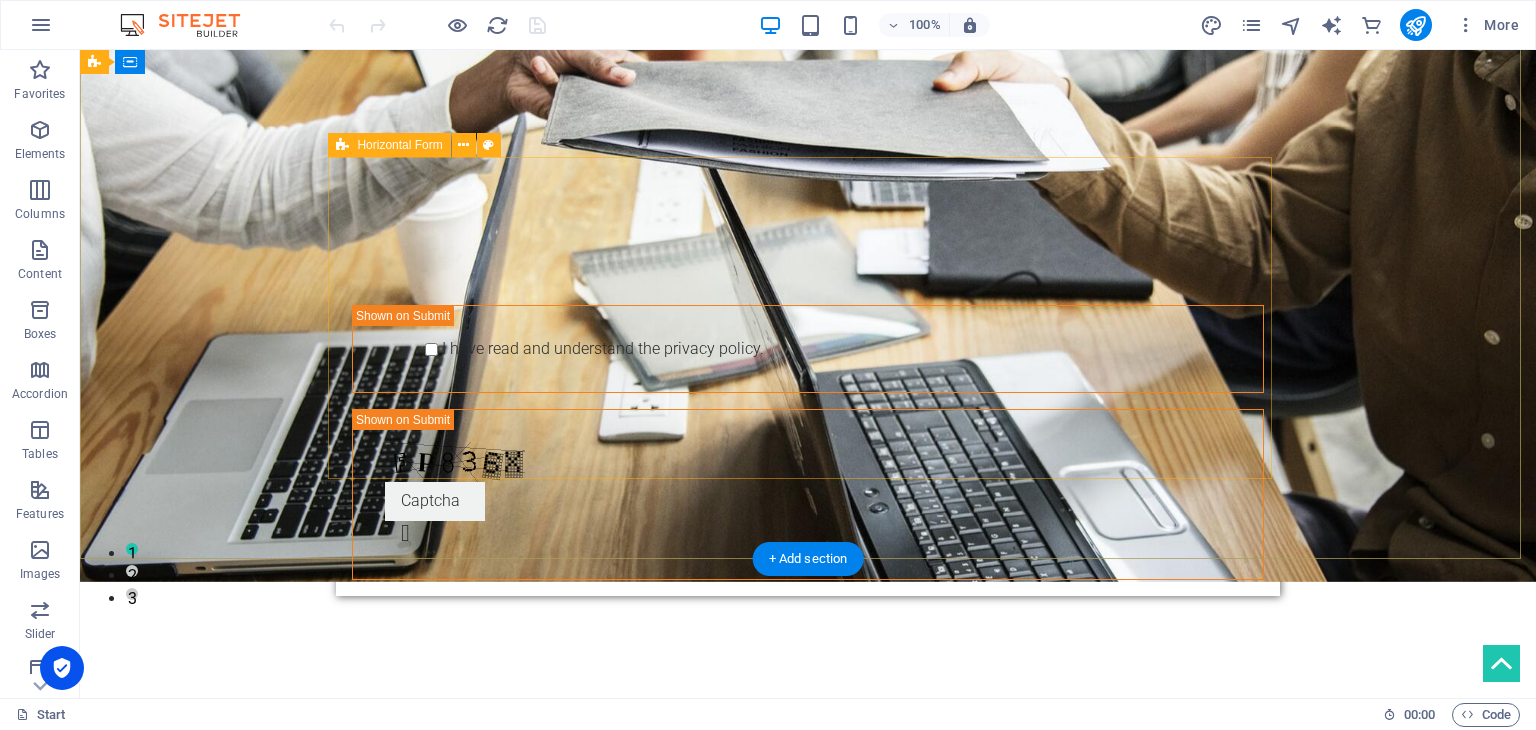 scroll, scrollTop: 0, scrollLeft: 0, axis: both 